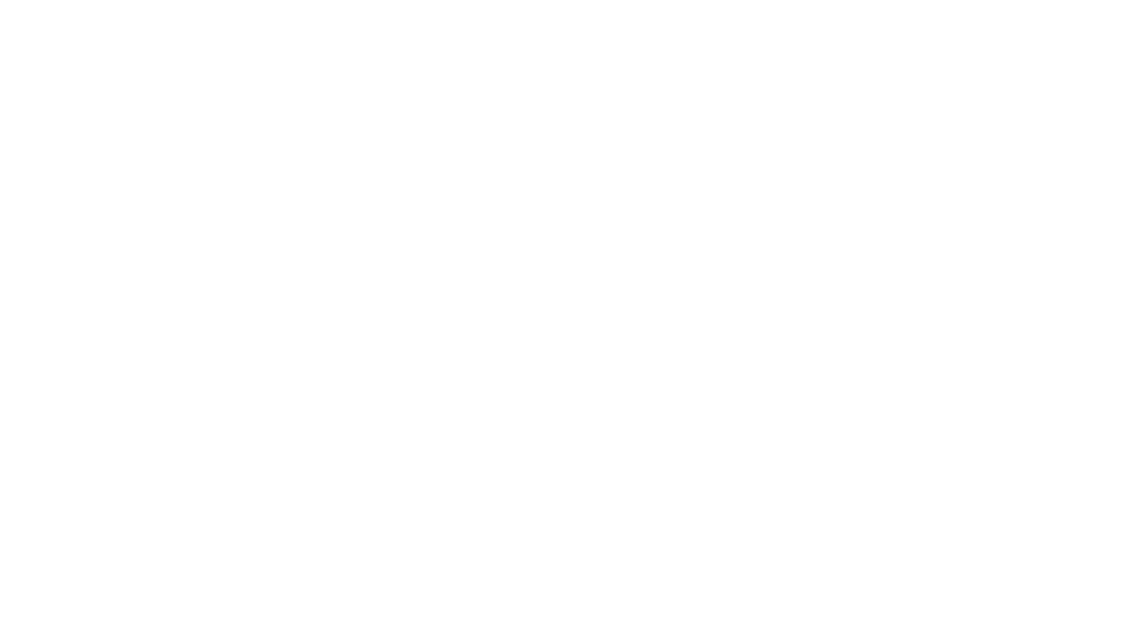 scroll, scrollTop: 0, scrollLeft: 0, axis: both 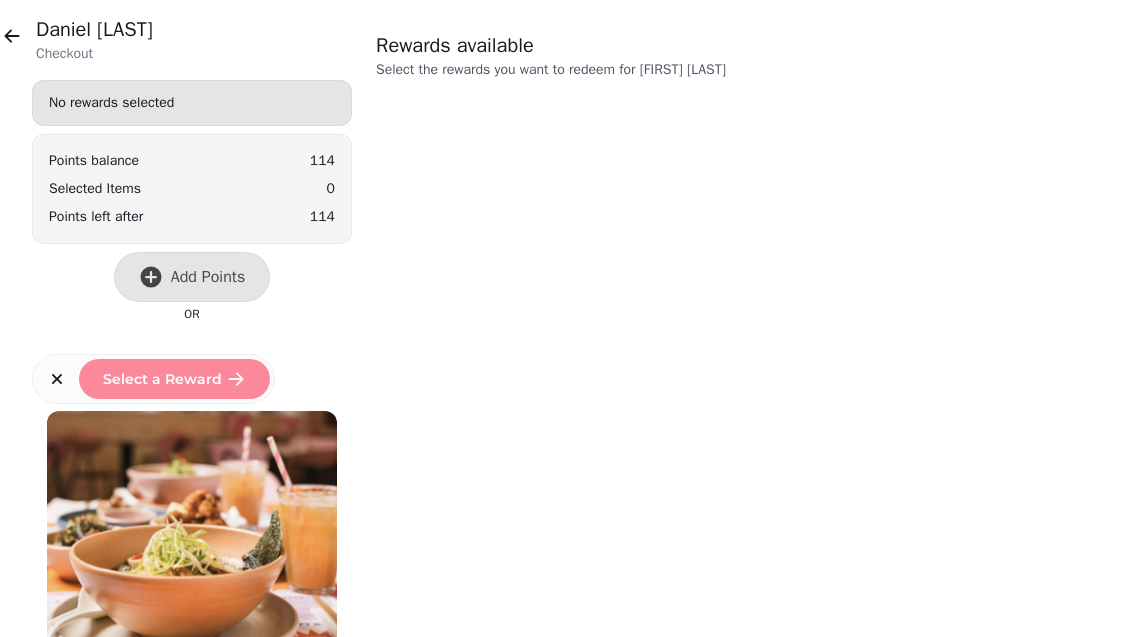click at bounding box center (12, 36) 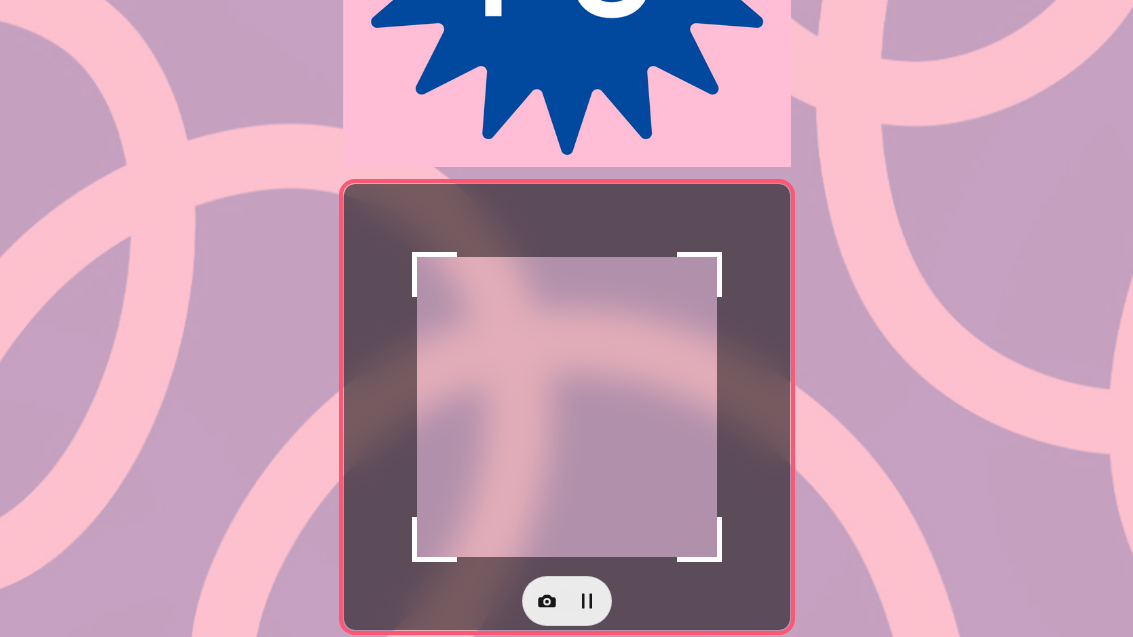 scroll, scrollTop: 354, scrollLeft: 0, axis: vertical 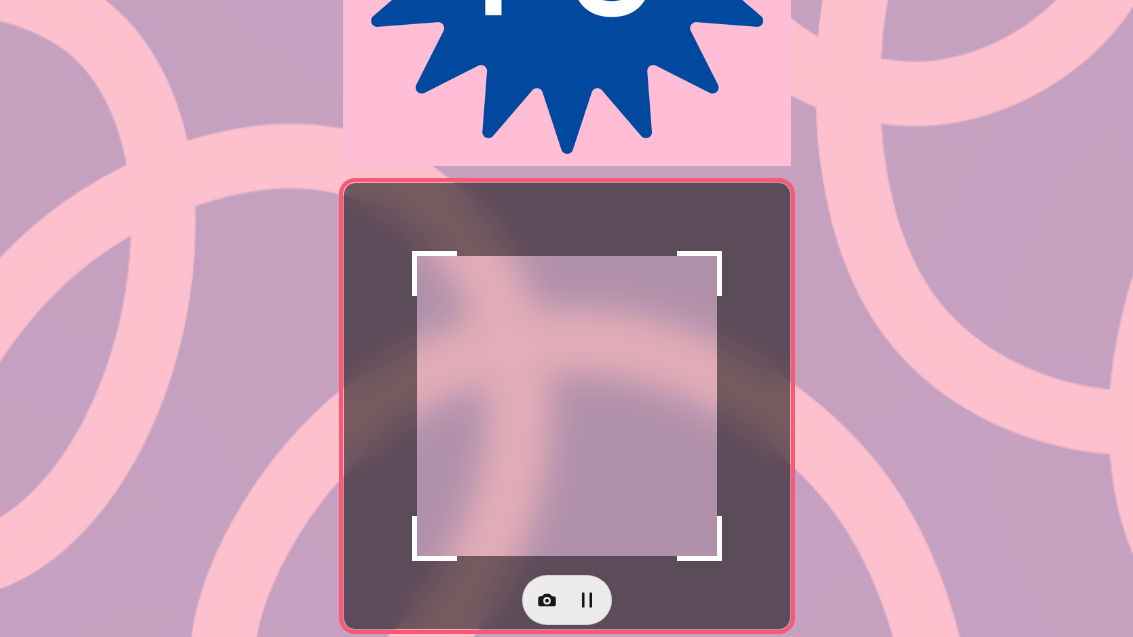 click 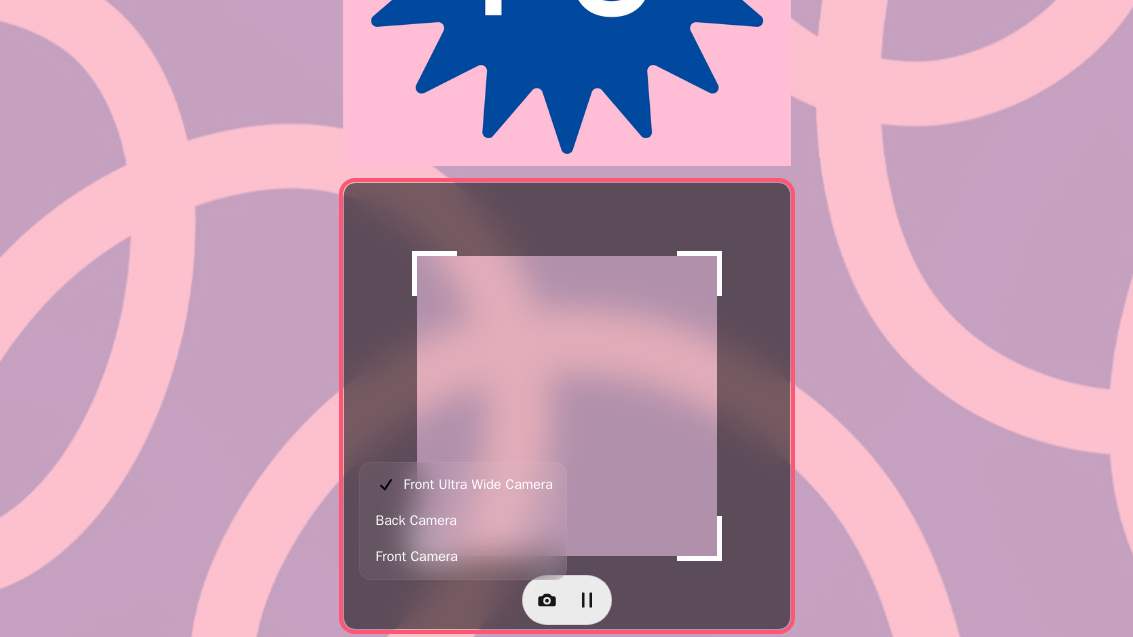 click on "Back Camera" at bounding box center (416, 521) 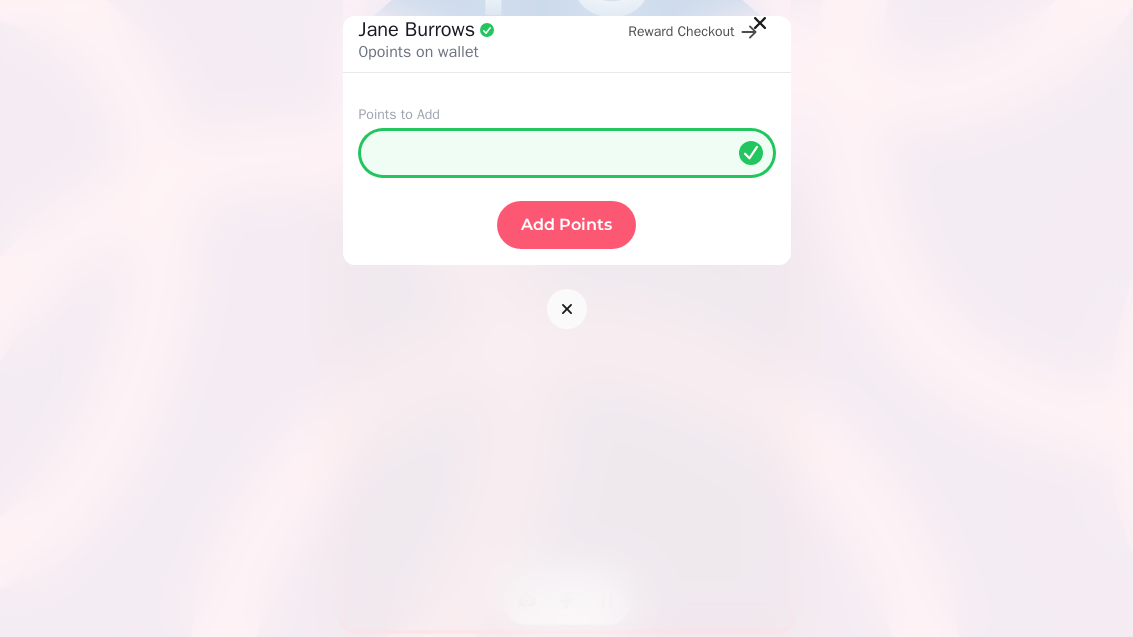 click on "*" at bounding box center [567, 153] 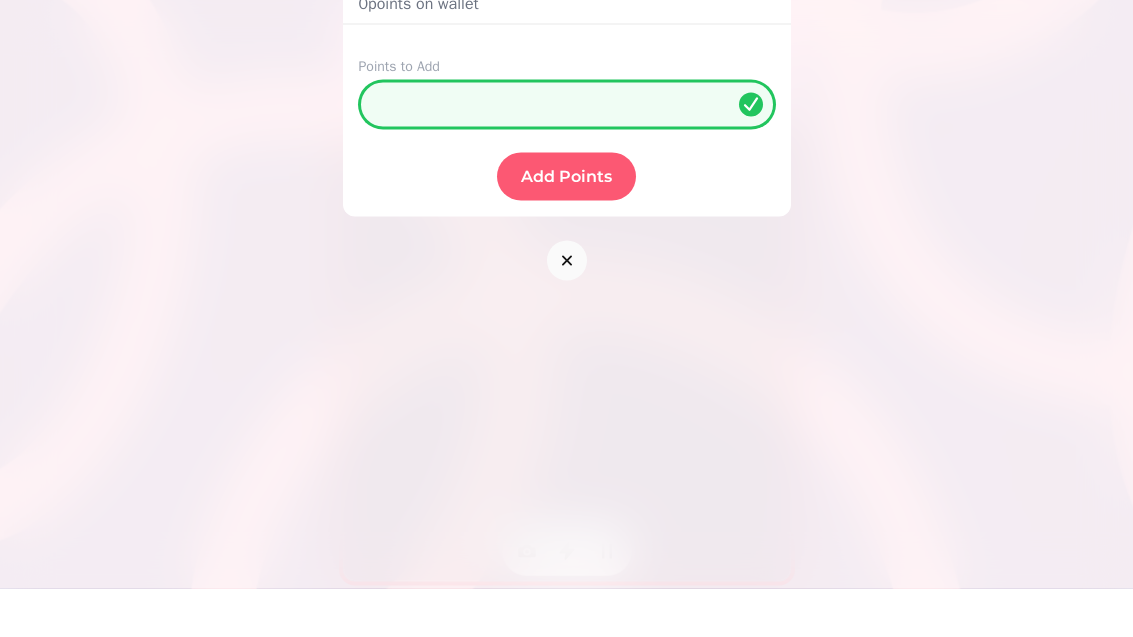 type 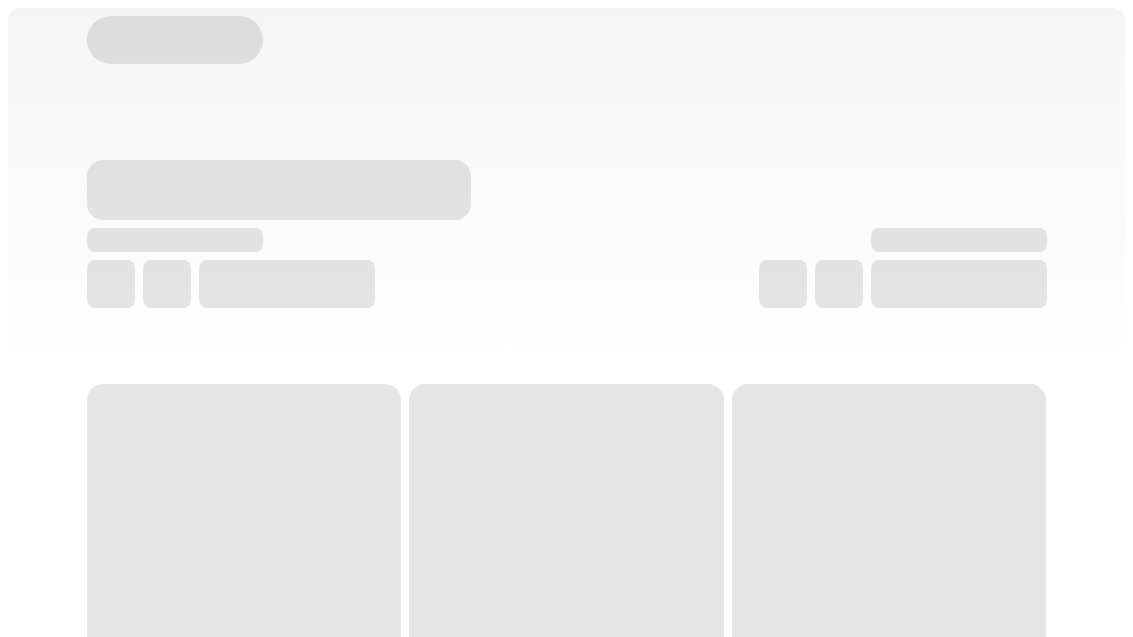 scroll, scrollTop: 0, scrollLeft: 0, axis: both 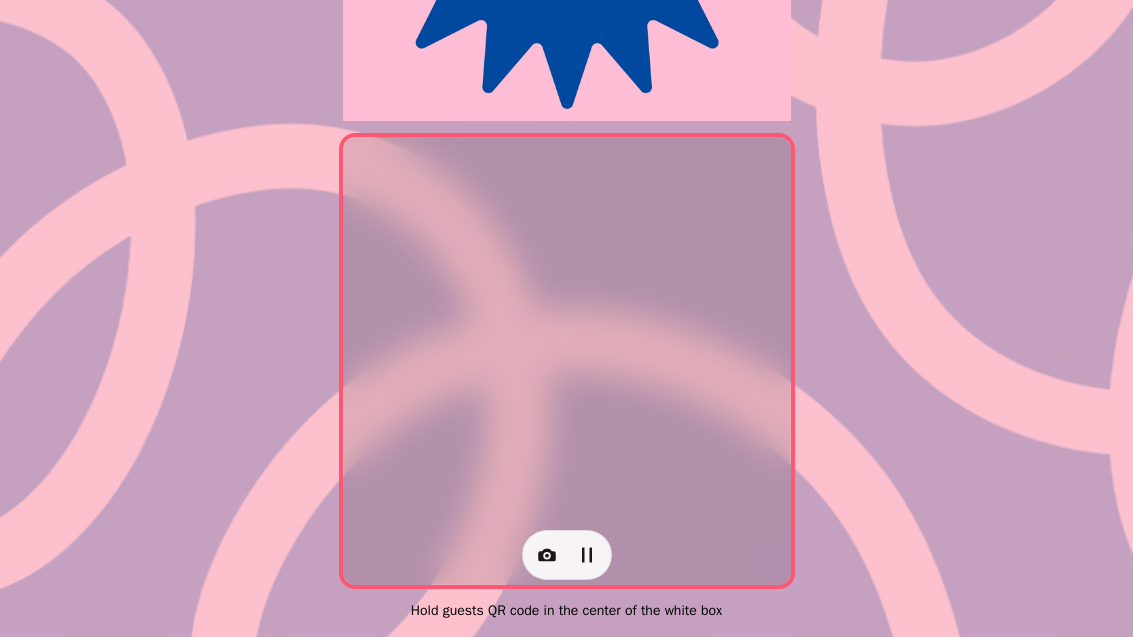 click 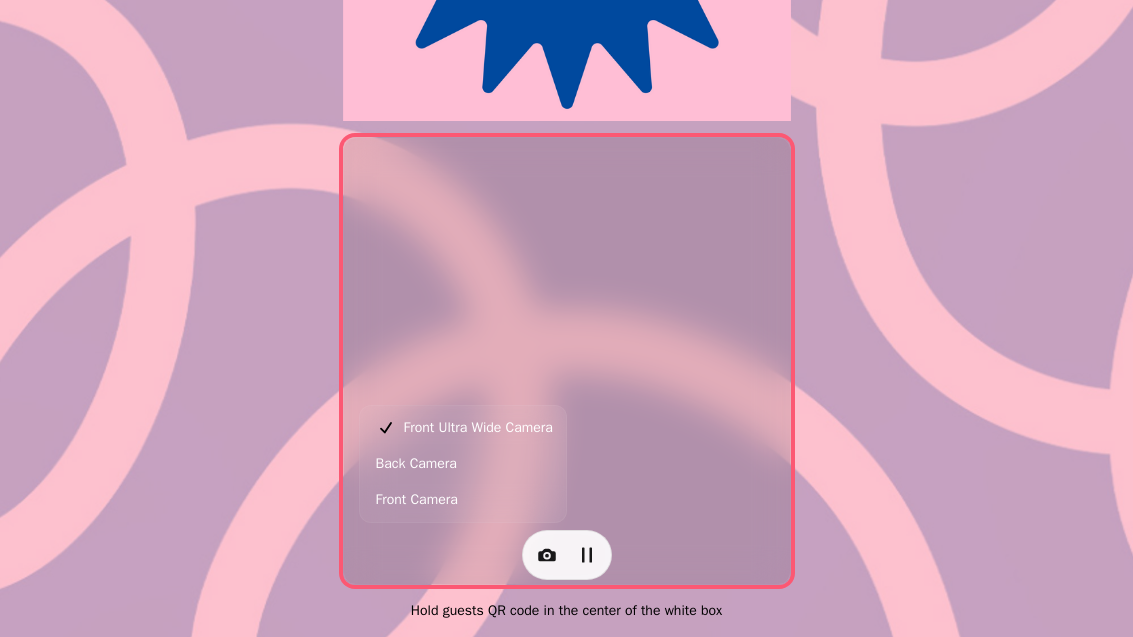 click on "Back Camera" at bounding box center (416, 464) 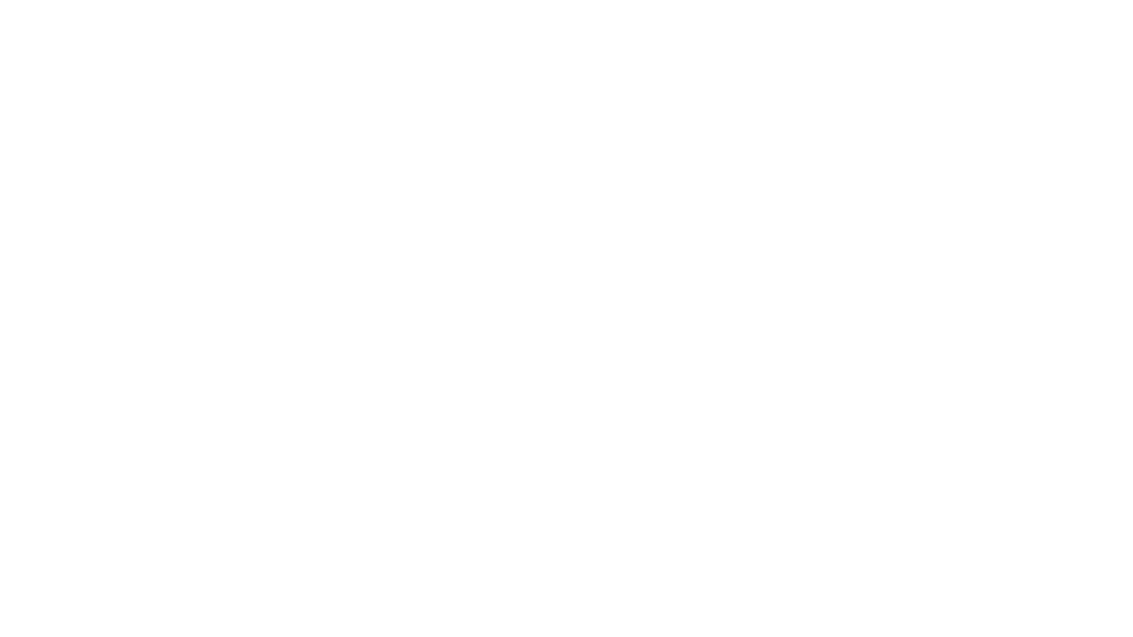scroll, scrollTop: 0, scrollLeft: 0, axis: both 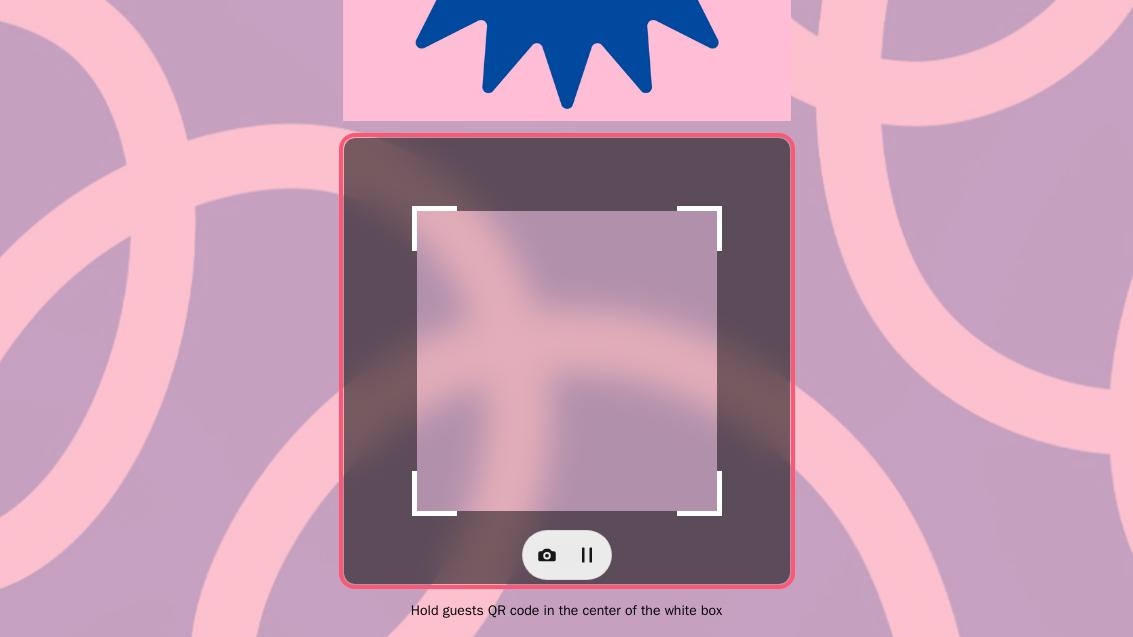 click 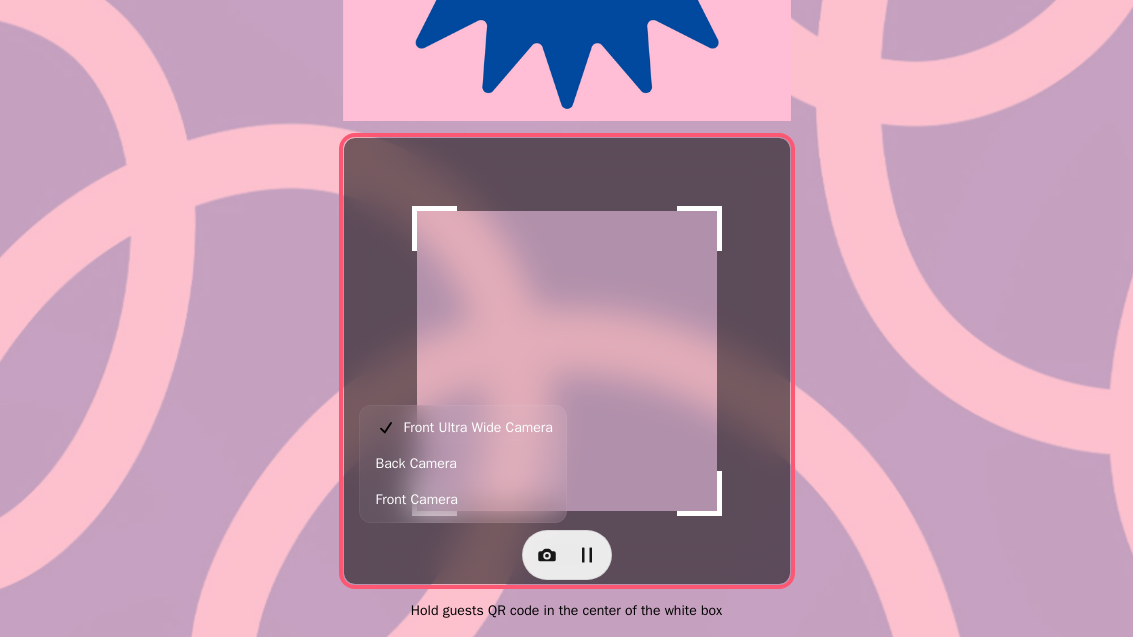 click on "Back Camera" at bounding box center (416, 464) 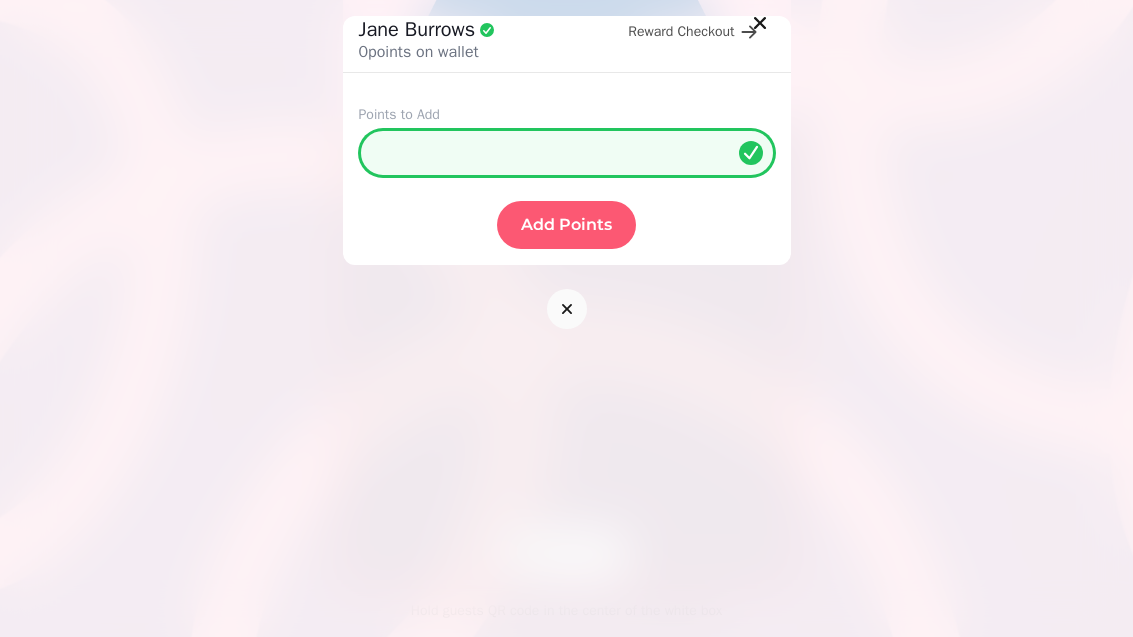 click on "*" at bounding box center [567, 153] 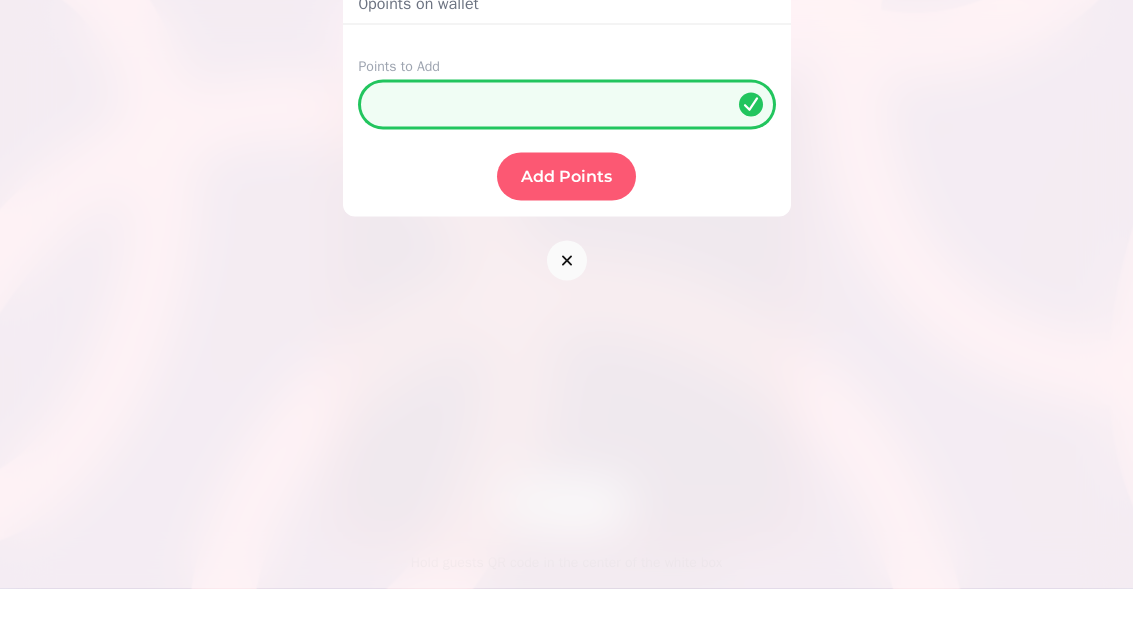 click on "*" at bounding box center [567, 153] 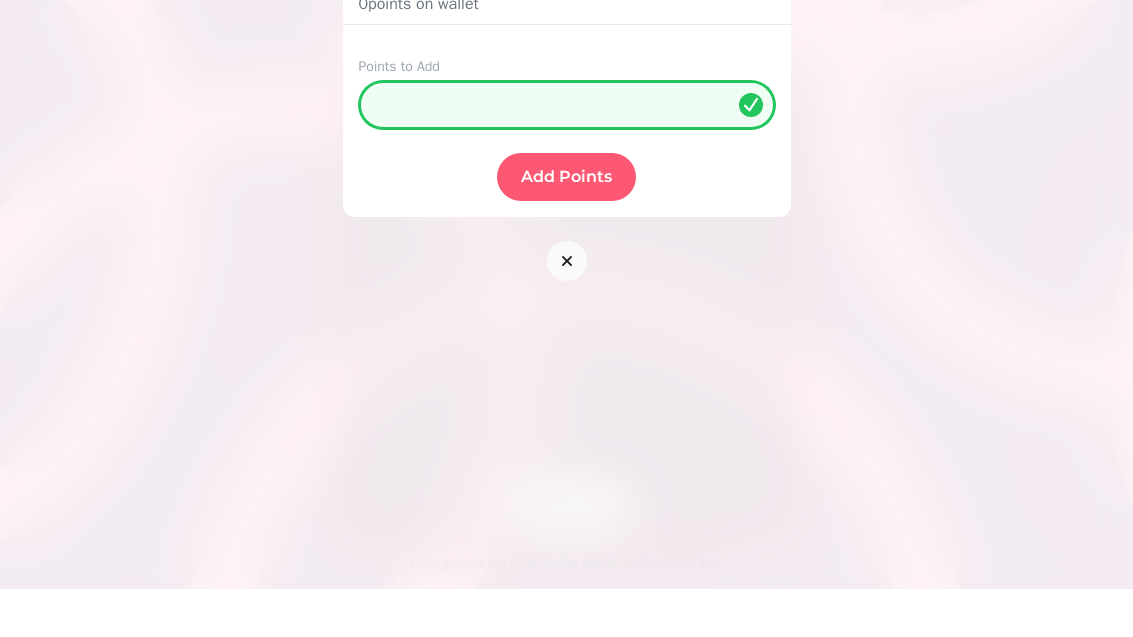 click on "**" at bounding box center [567, 153] 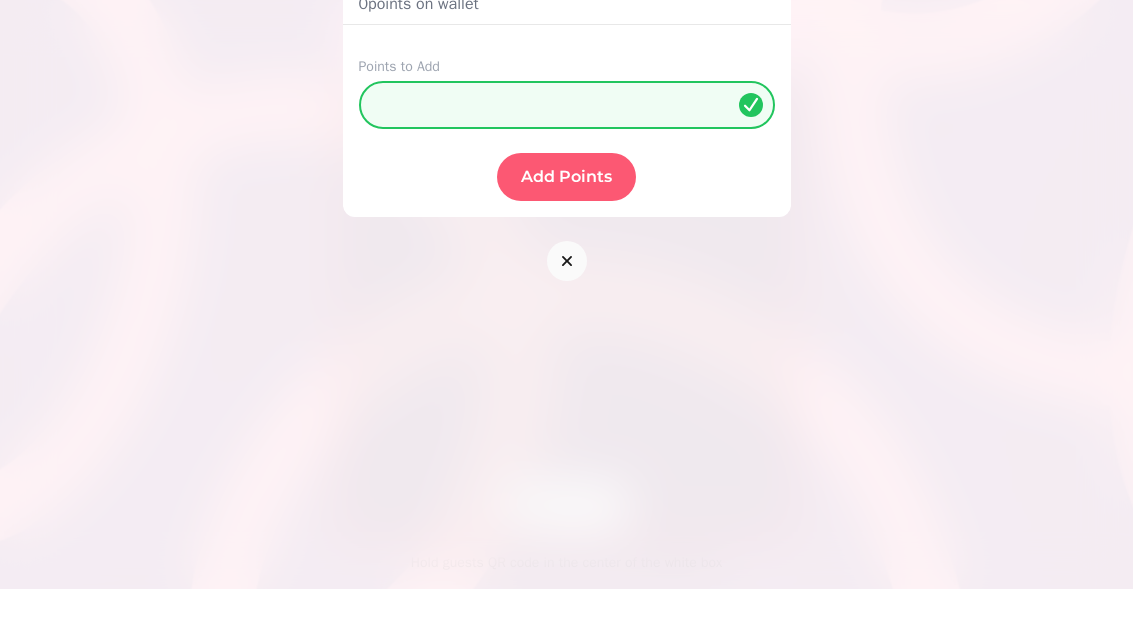 click on "Add Points" at bounding box center [566, 225] 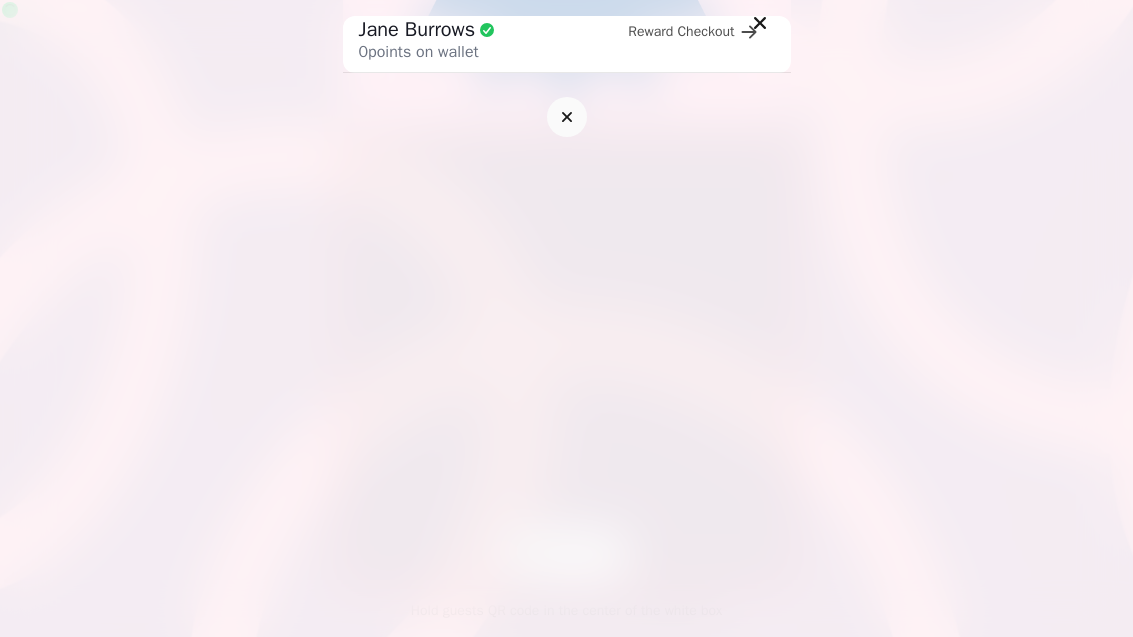 scroll, scrollTop: 0, scrollLeft: 0, axis: both 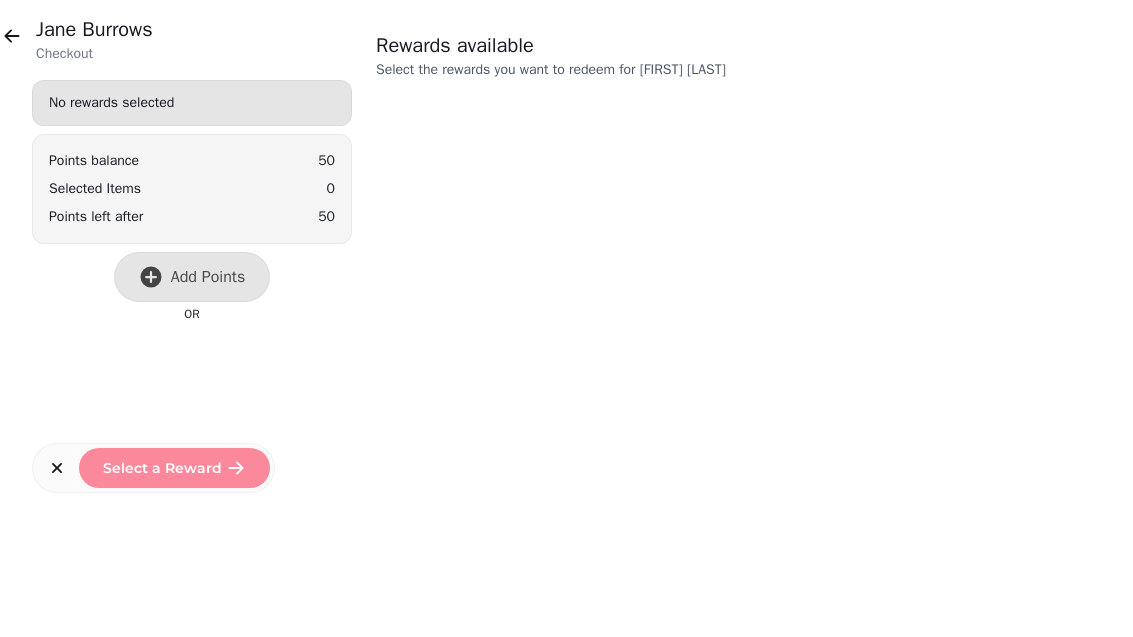 click 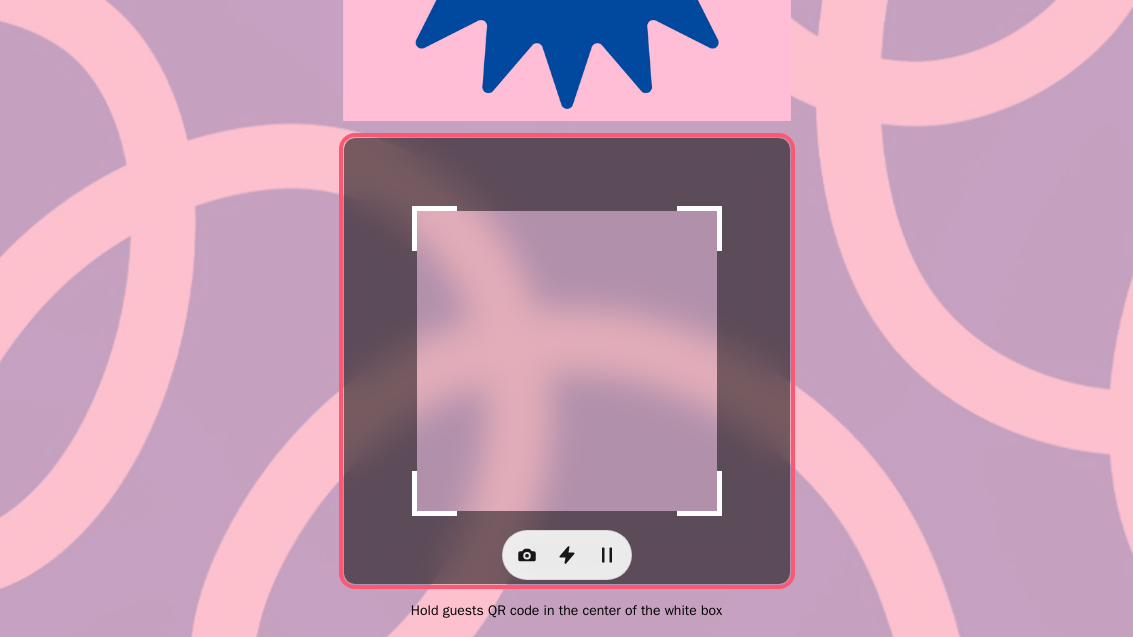 scroll, scrollTop: 411, scrollLeft: 0, axis: vertical 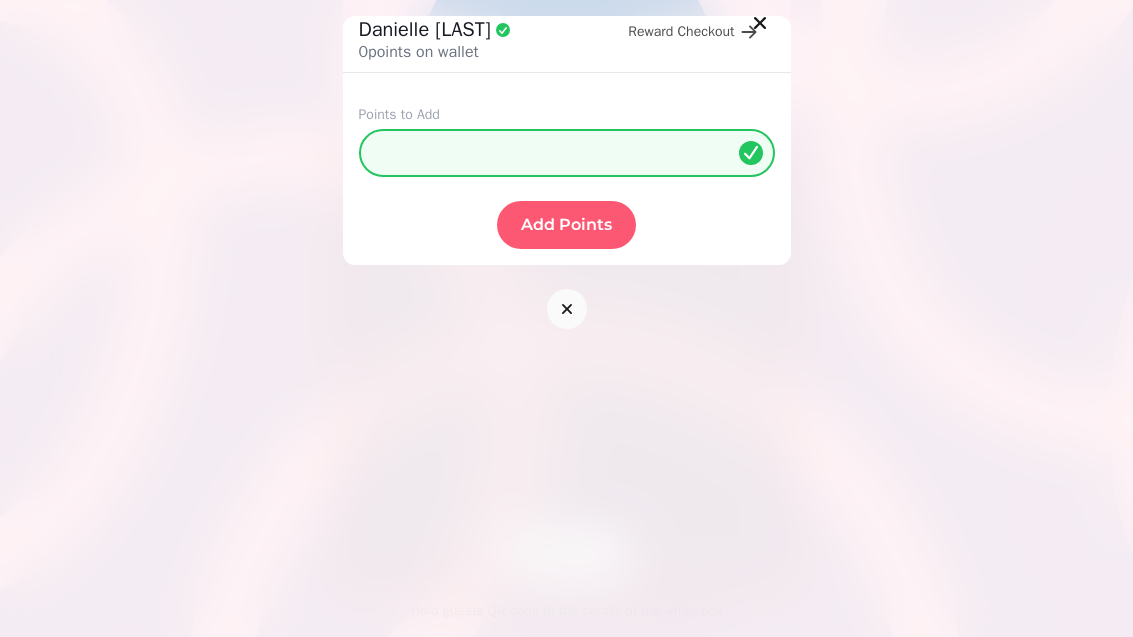 click on "*" at bounding box center [567, 153] 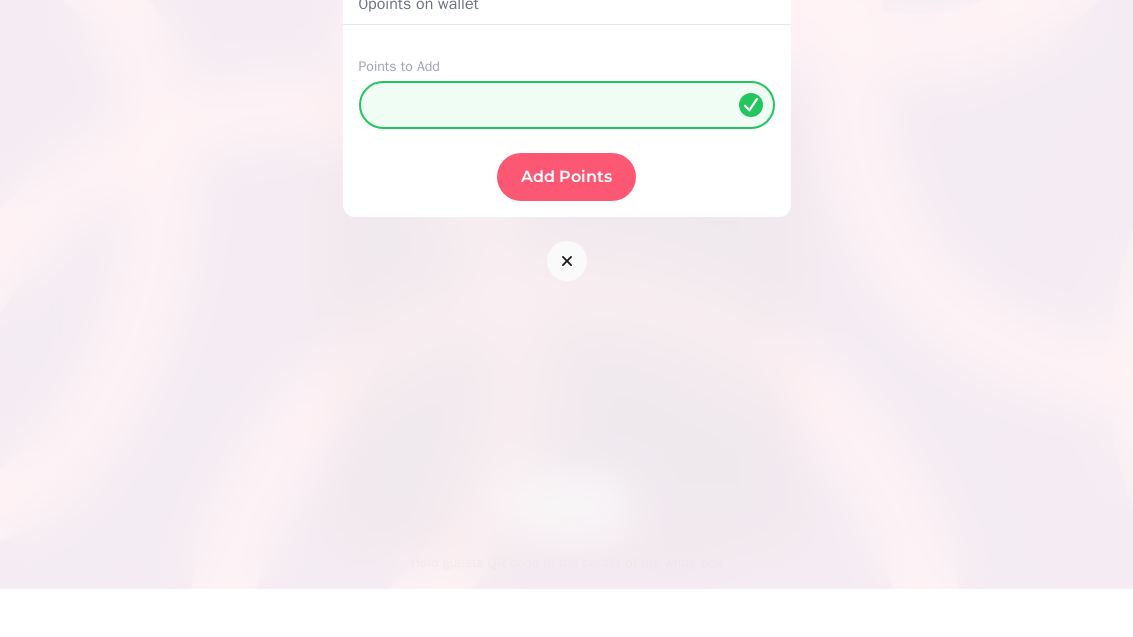 type on "**" 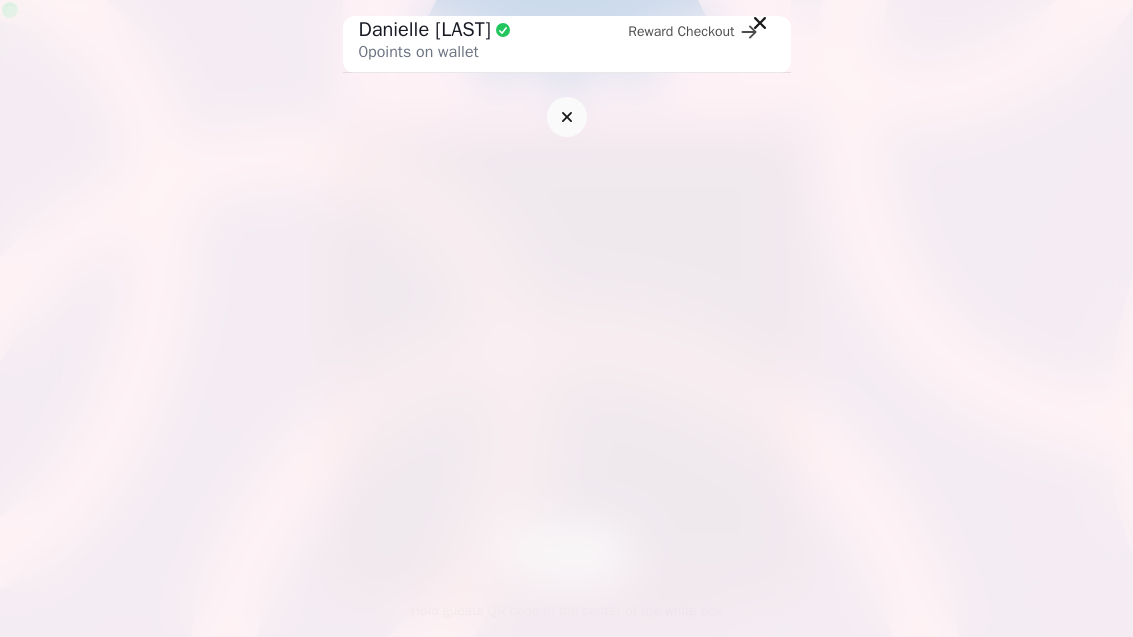 scroll, scrollTop: 0, scrollLeft: 0, axis: both 